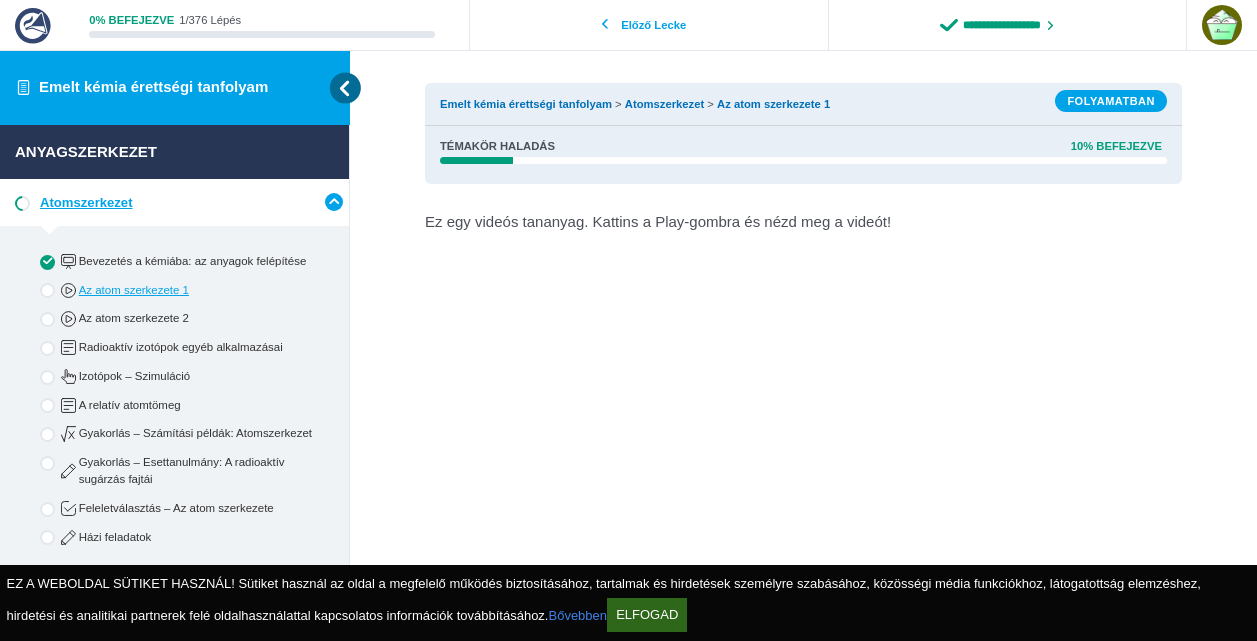 scroll, scrollTop: 274, scrollLeft: 0, axis: vertical 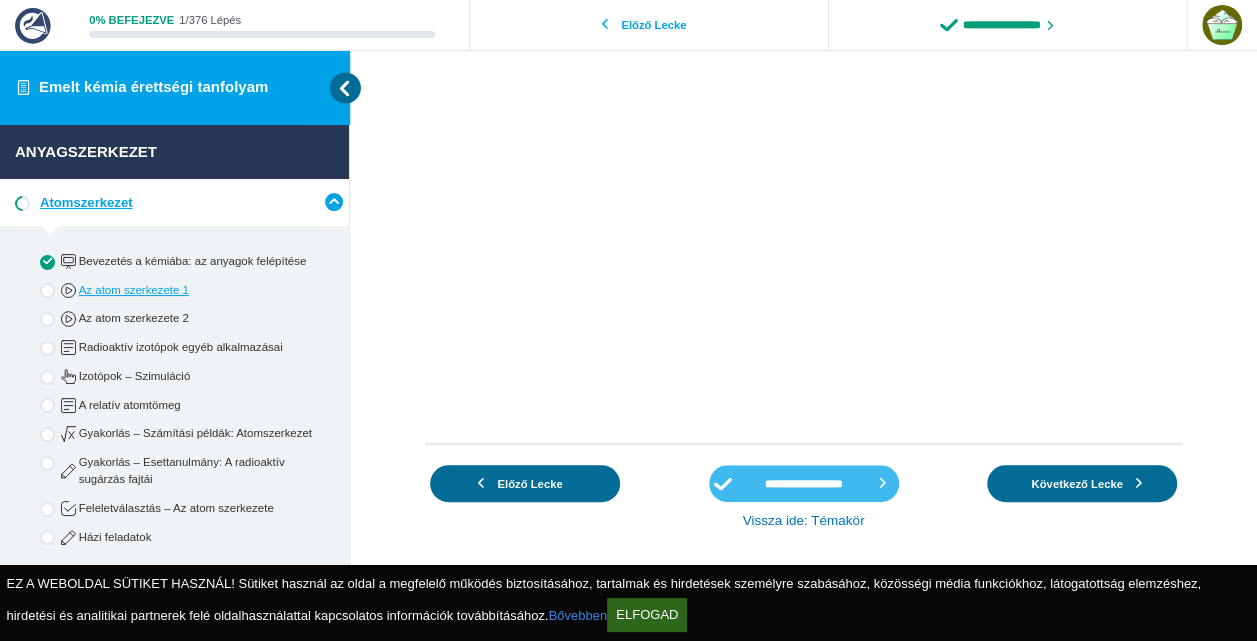 click on "**********" at bounding box center (804, 483) 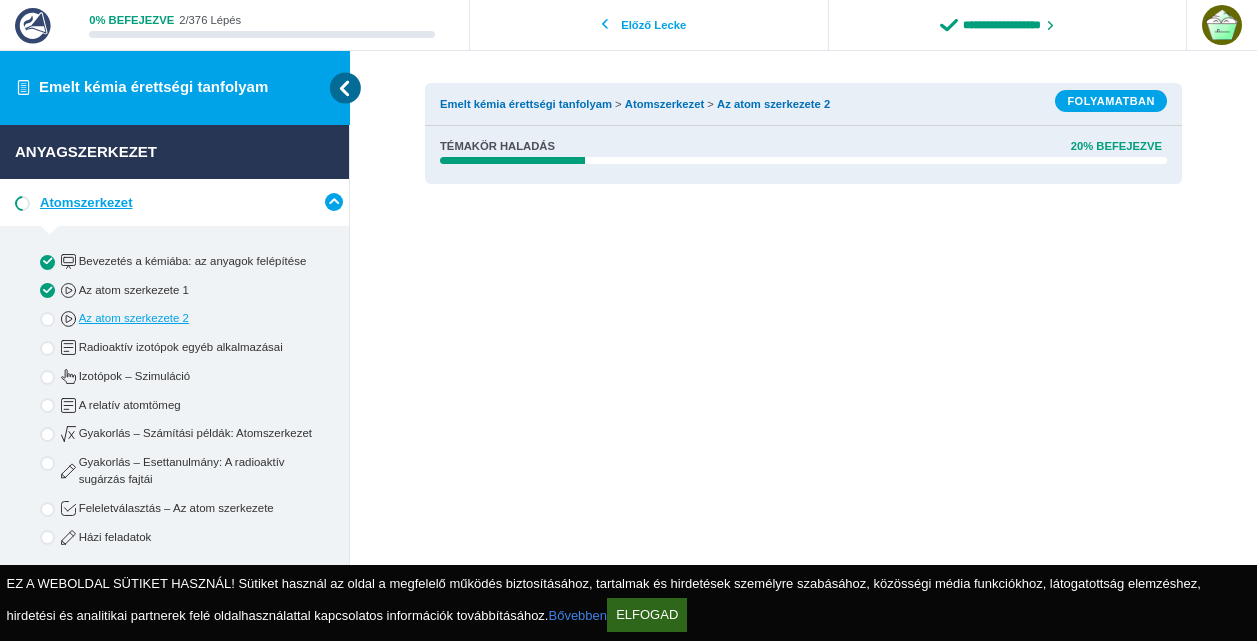 scroll, scrollTop: 0, scrollLeft: 0, axis: both 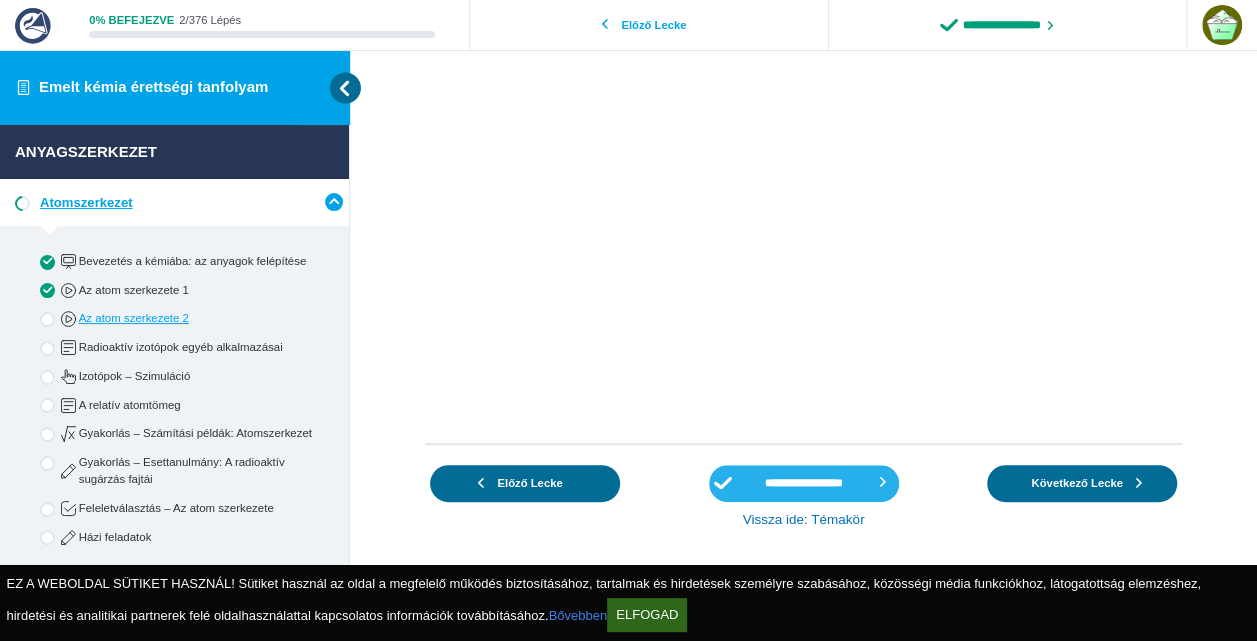 type on "**********" 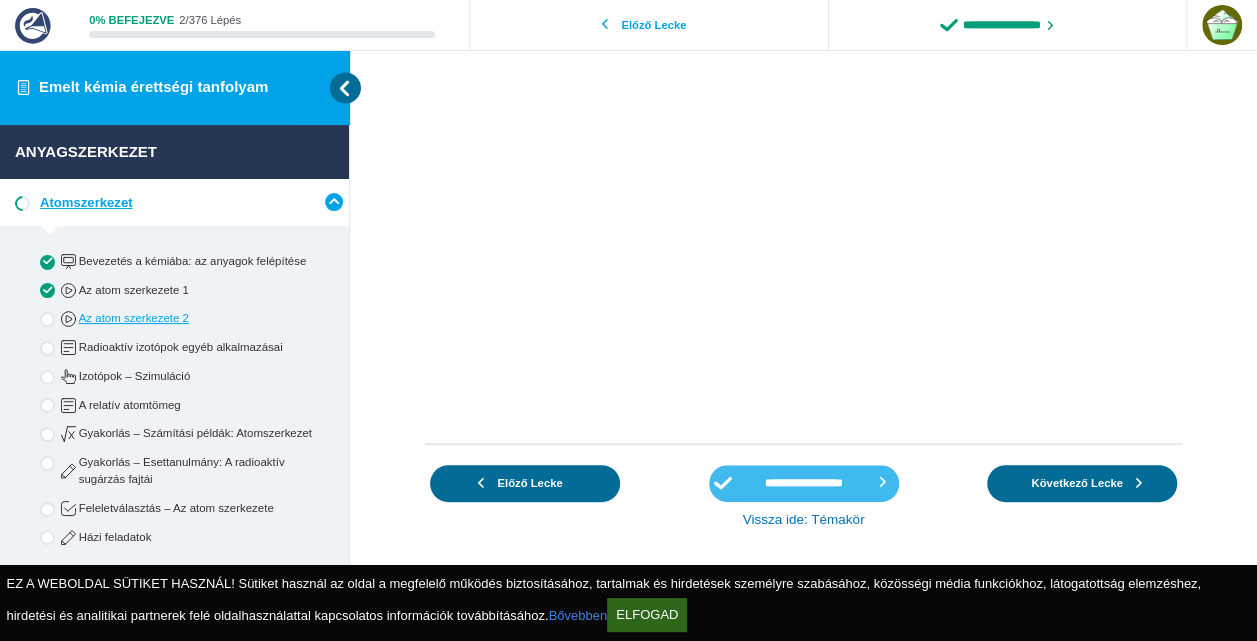click on "**********" at bounding box center [804, 483] 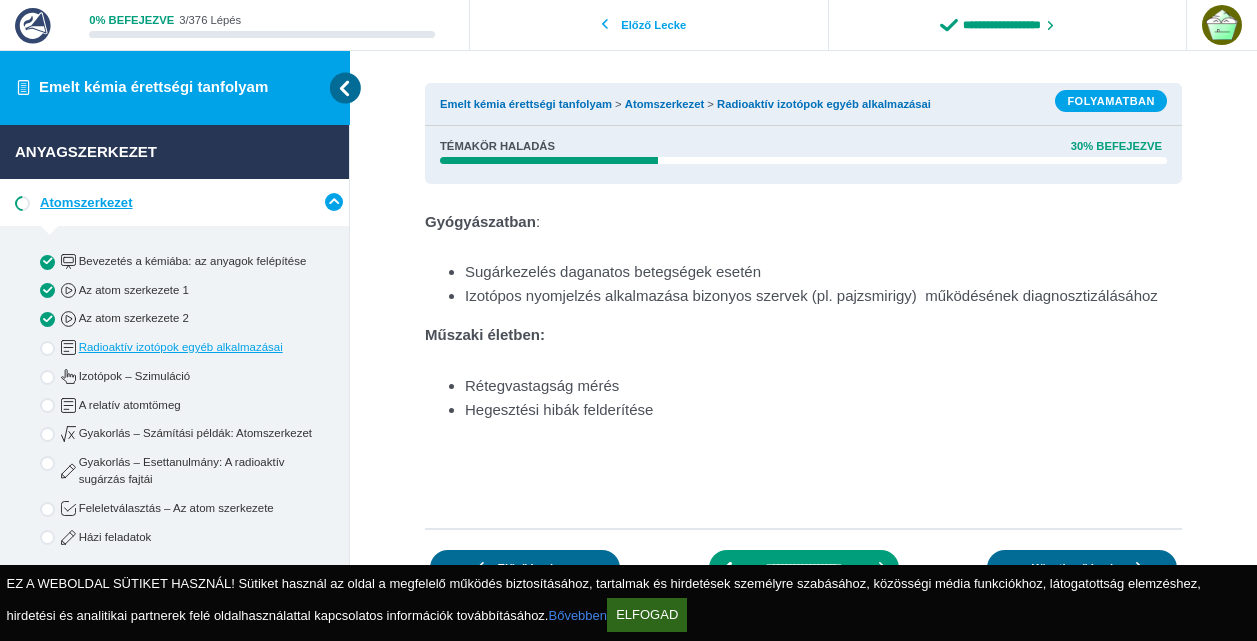 scroll, scrollTop: 0, scrollLeft: 0, axis: both 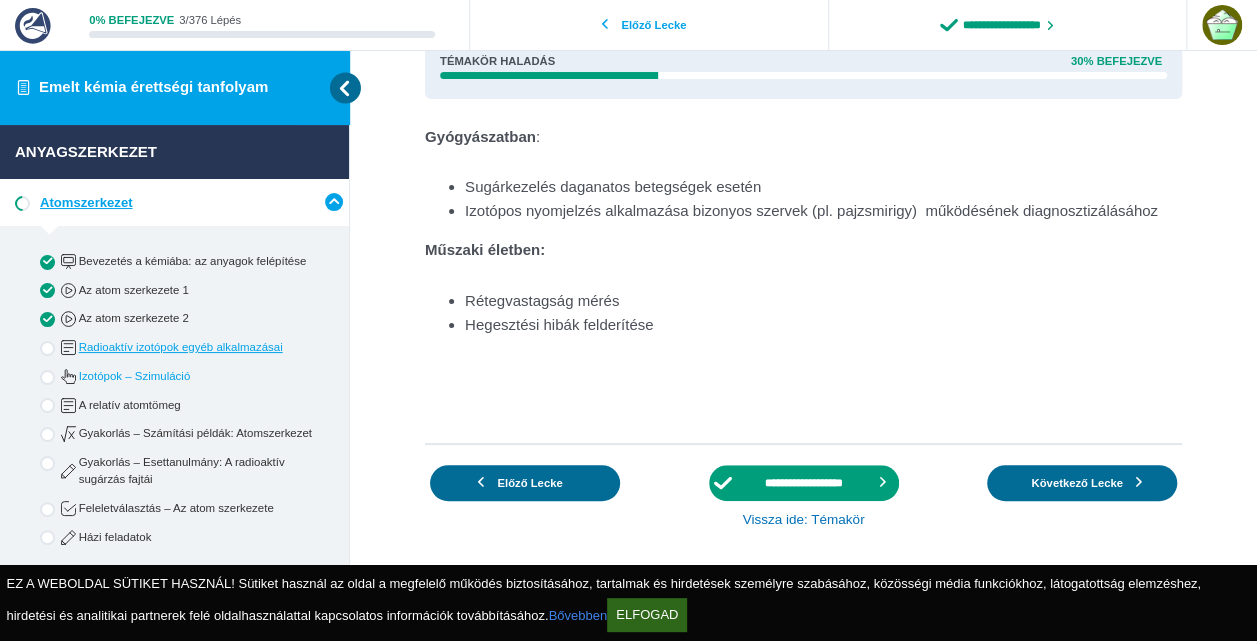 type on "**********" 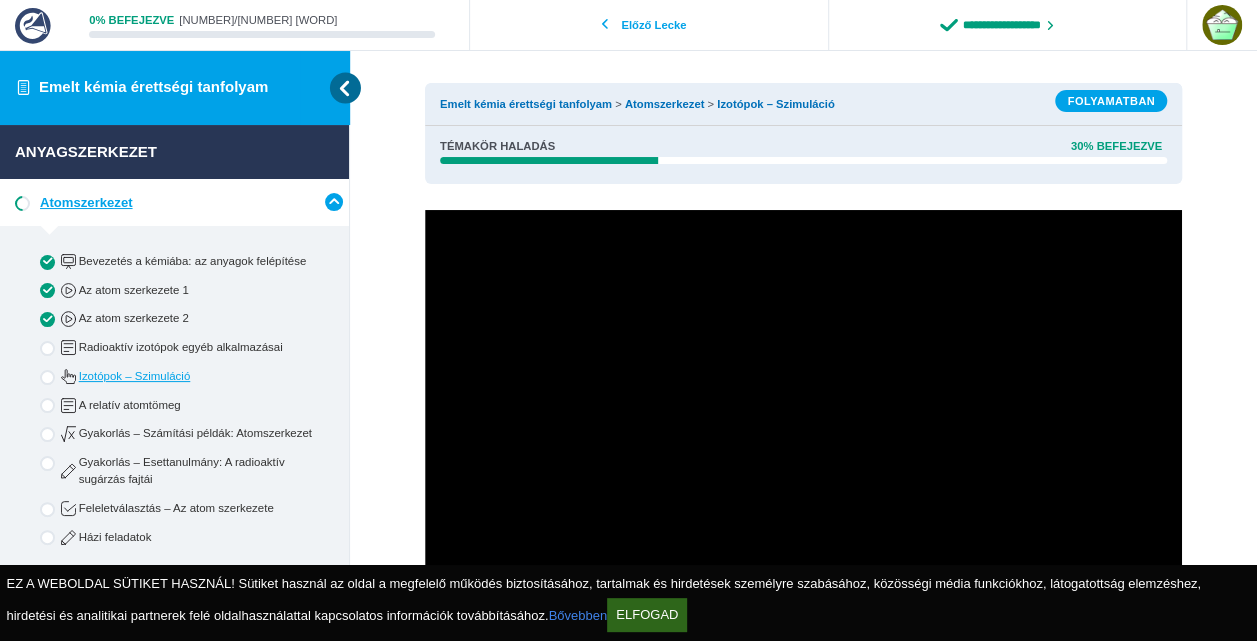 scroll, scrollTop: 0, scrollLeft: 0, axis: both 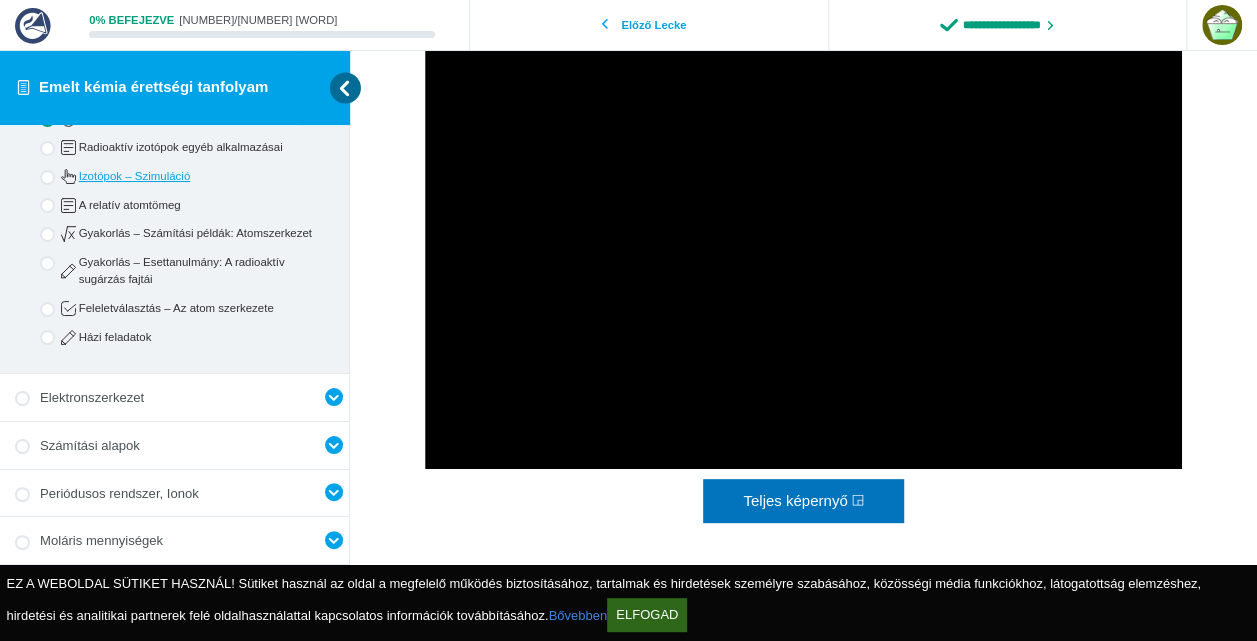 click on "Elektronszerkezet
6 Lecke" at bounding box center (174, 397) 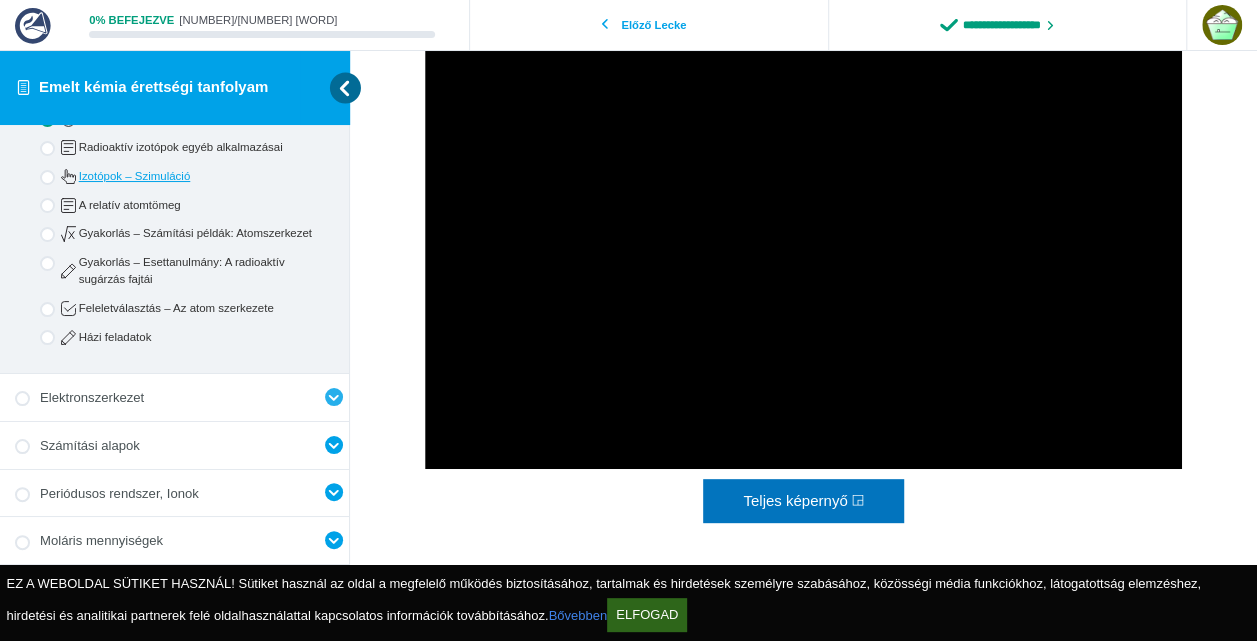 click at bounding box center (334, 397) 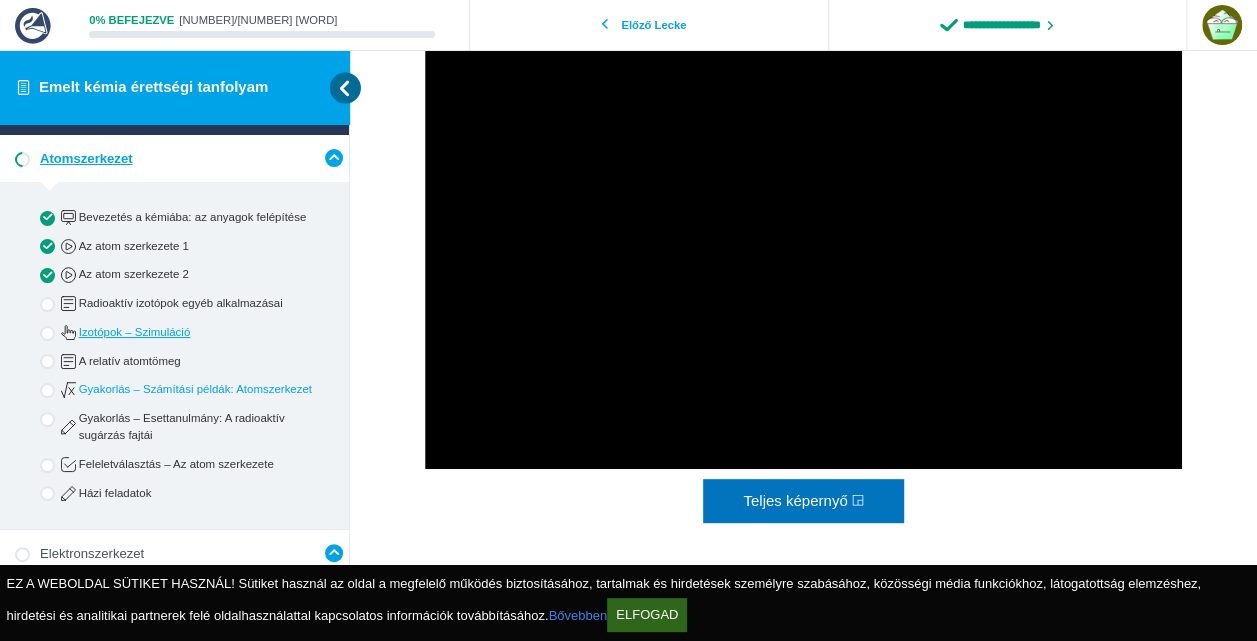 scroll, scrollTop: 0, scrollLeft: 0, axis: both 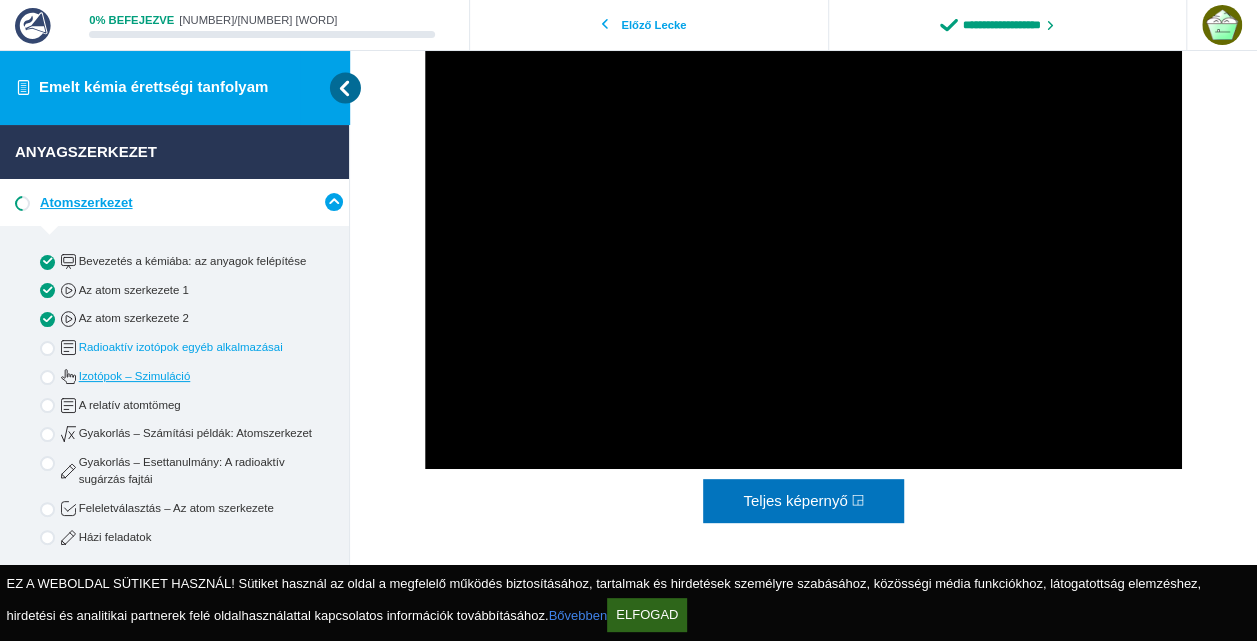 click on "Radioaktív izotópok egyéb alkalmazásai" at bounding box center (191, 347) 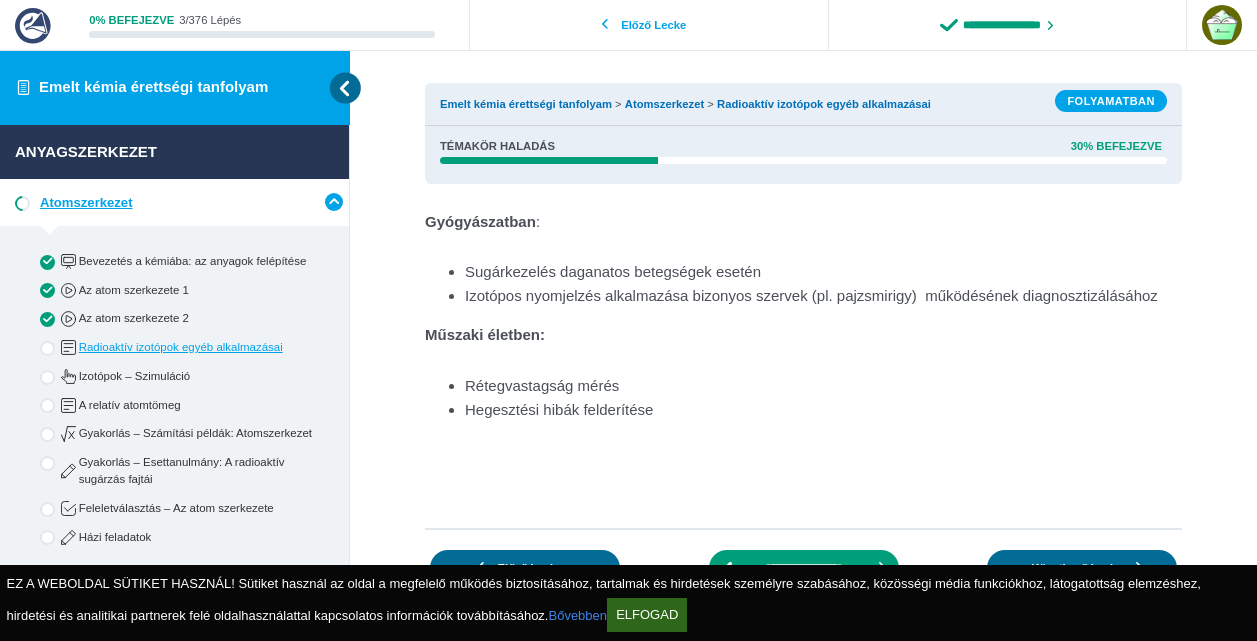 scroll, scrollTop: 0, scrollLeft: 0, axis: both 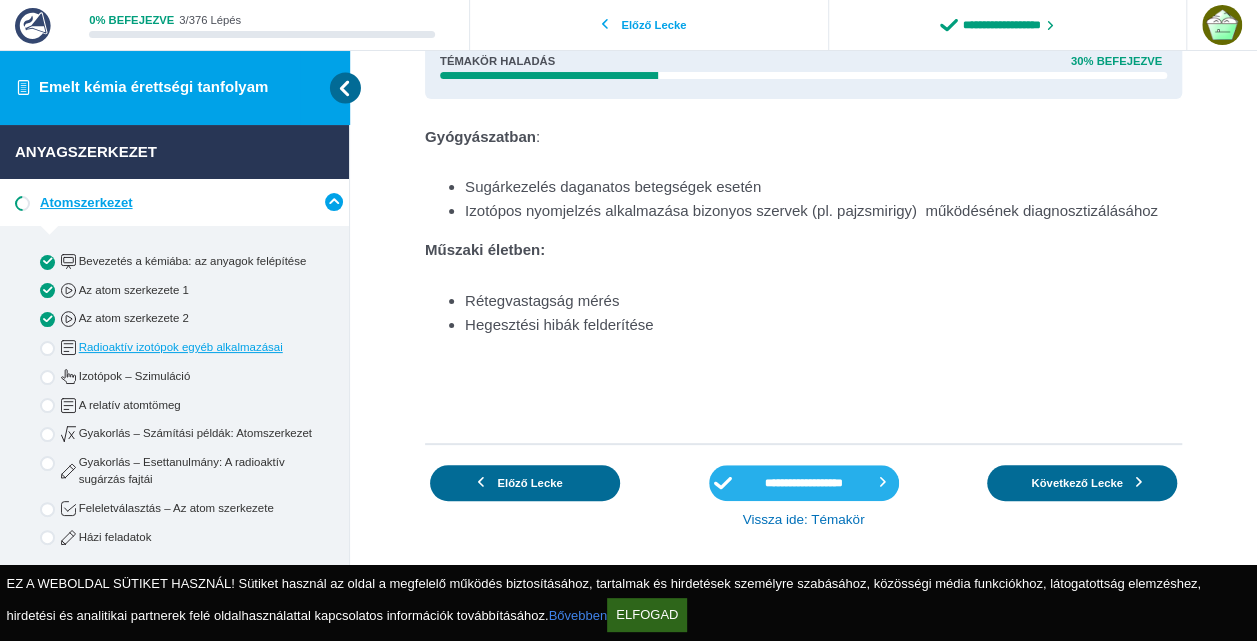 type on "**********" 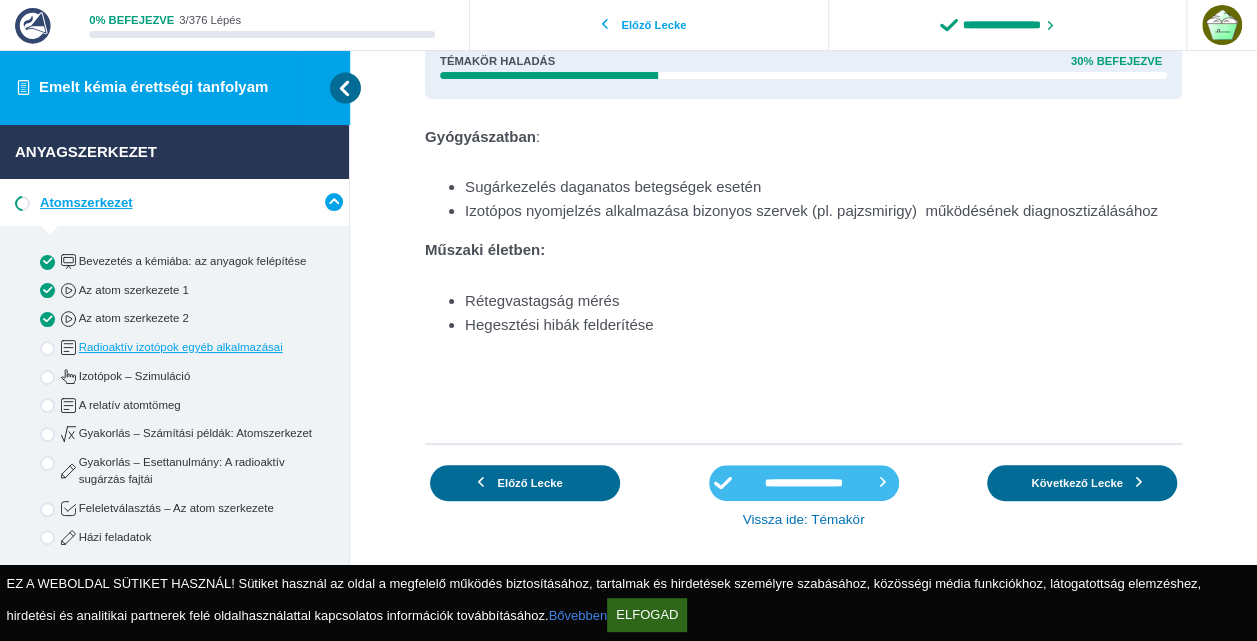 click on "**********" at bounding box center (804, 483) 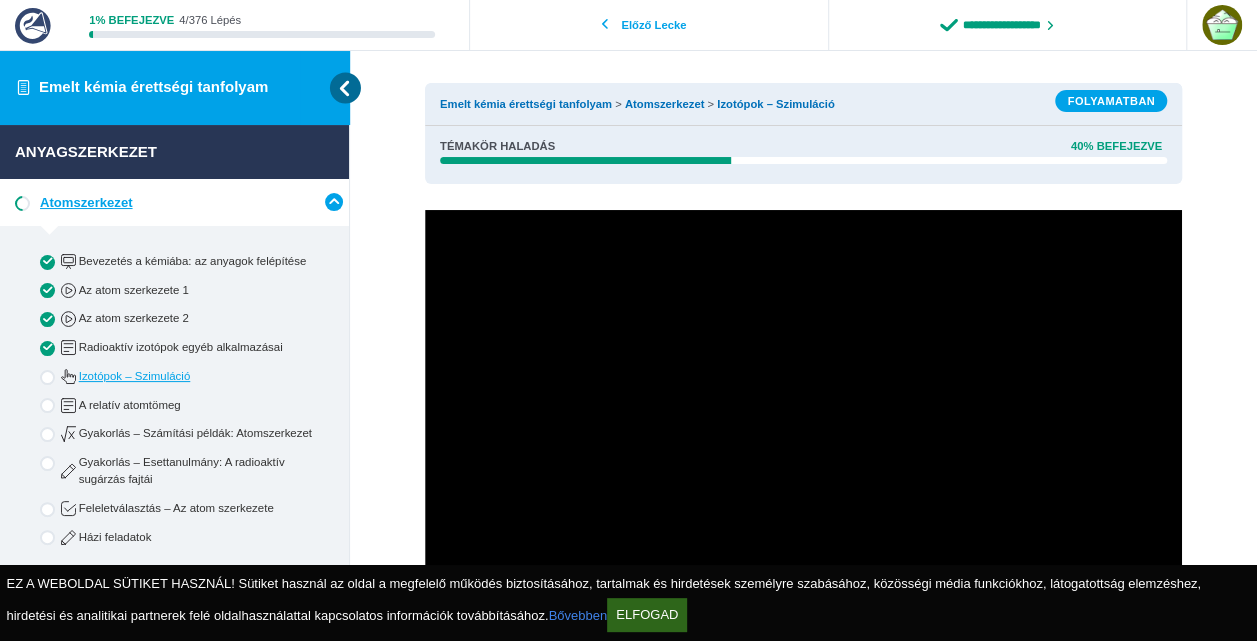 scroll, scrollTop: 0, scrollLeft: 0, axis: both 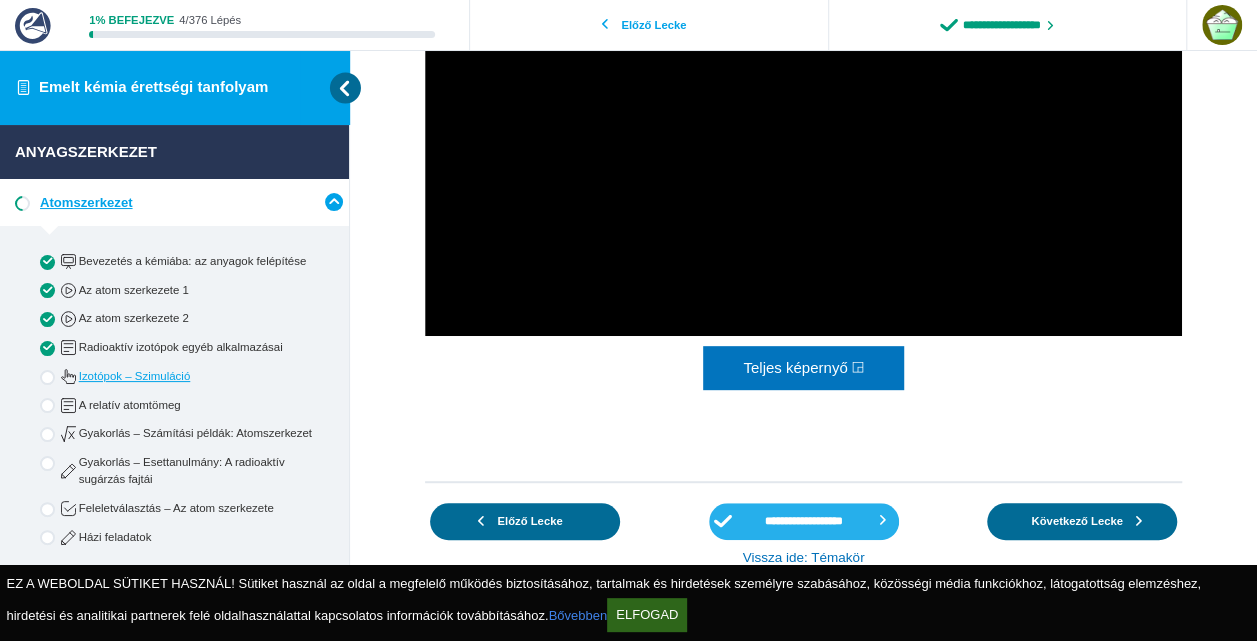 type on "**********" 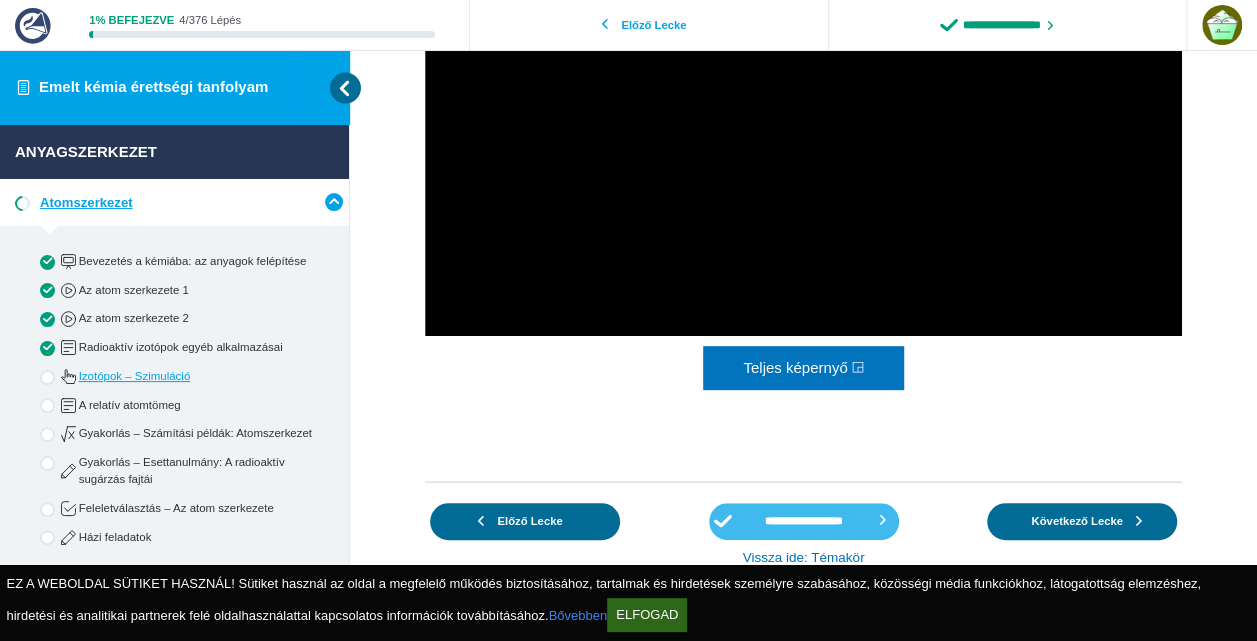 click on "**********" at bounding box center (804, 521) 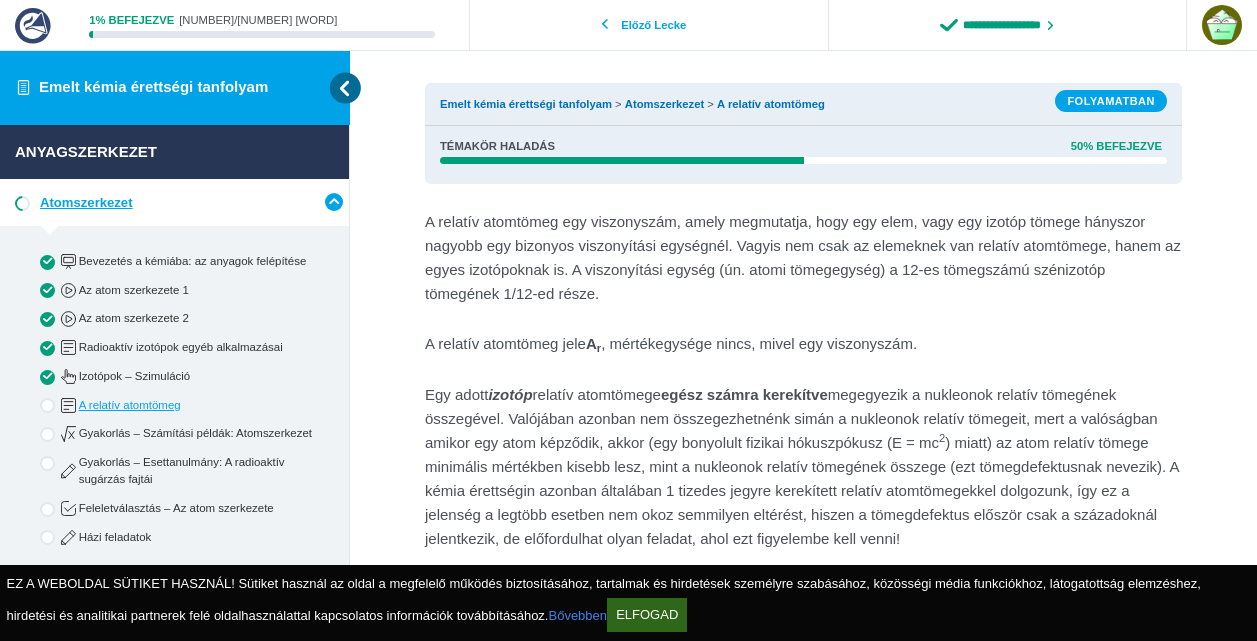 scroll, scrollTop: 0, scrollLeft: 0, axis: both 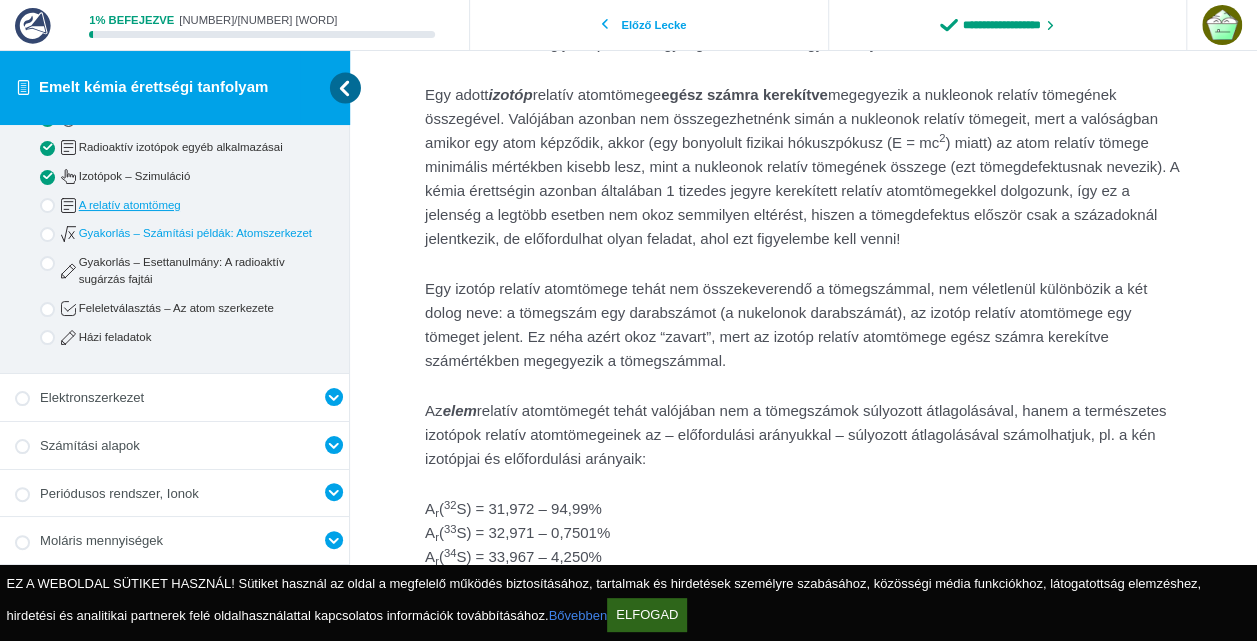 type on "**********" 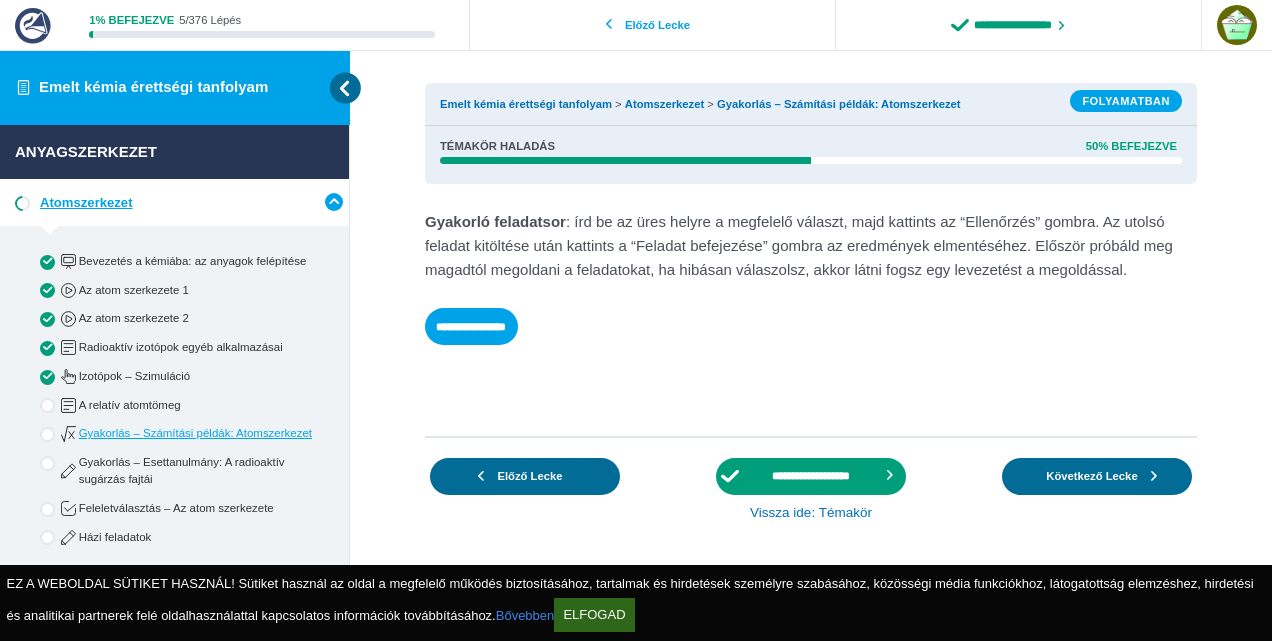 scroll, scrollTop: 0, scrollLeft: 0, axis: both 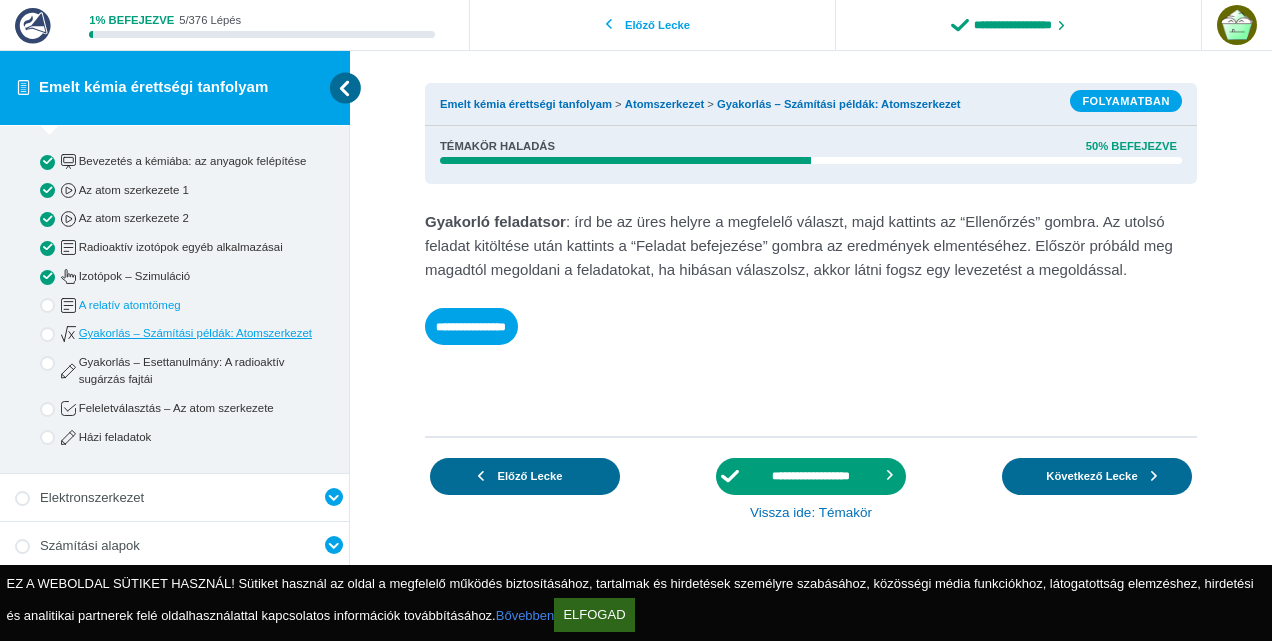 type on "**********" 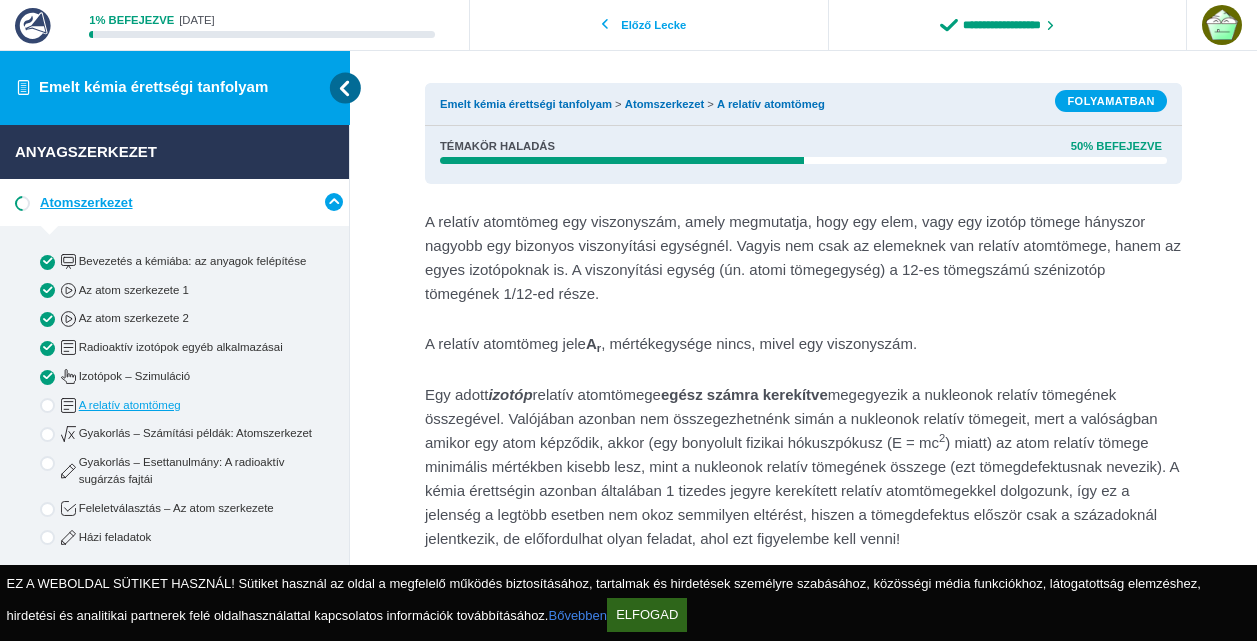 scroll, scrollTop: 0, scrollLeft: 0, axis: both 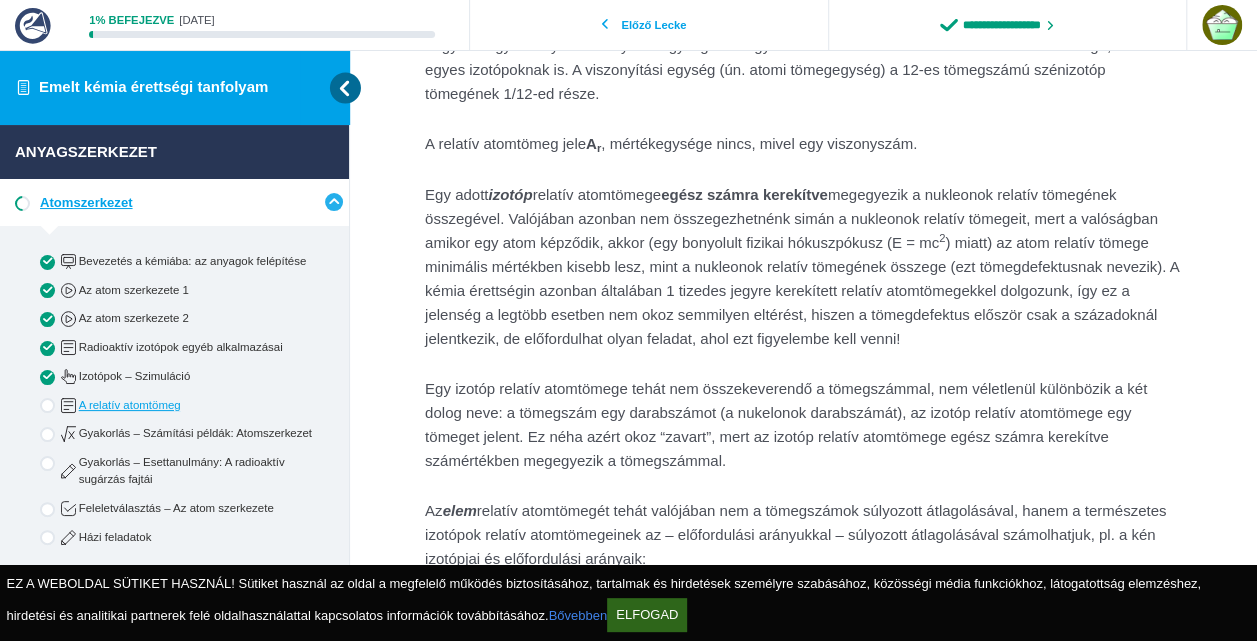 type on "**********" 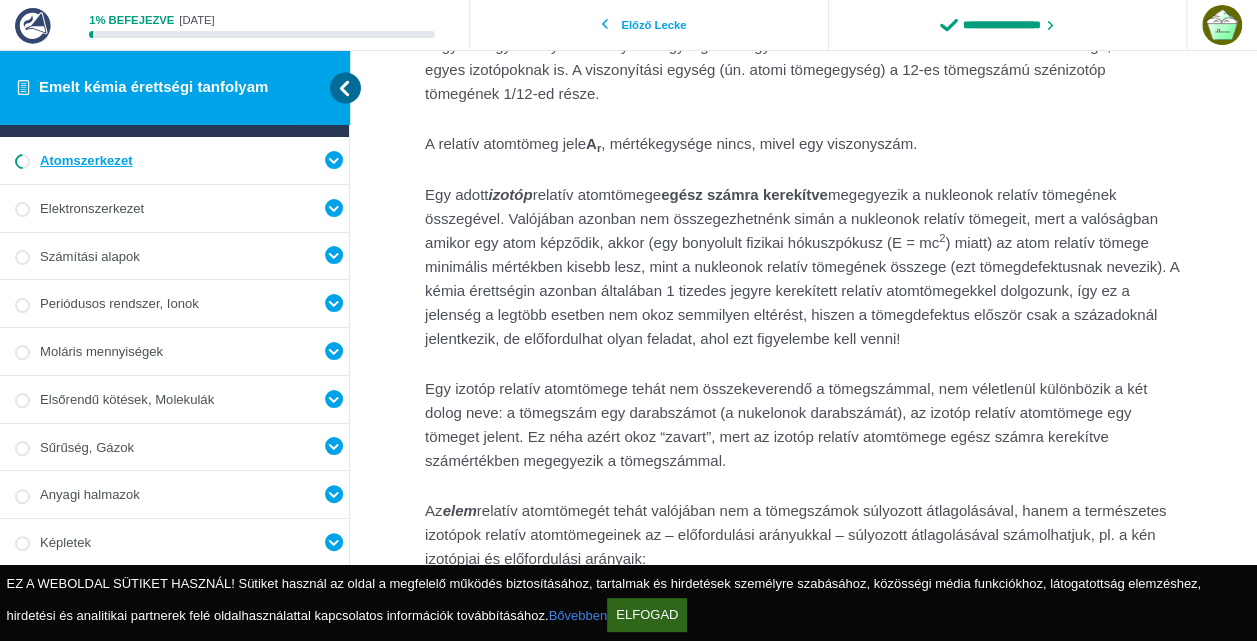 scroll, scrollTop: 0, scrollLeft: 0, axis: both 